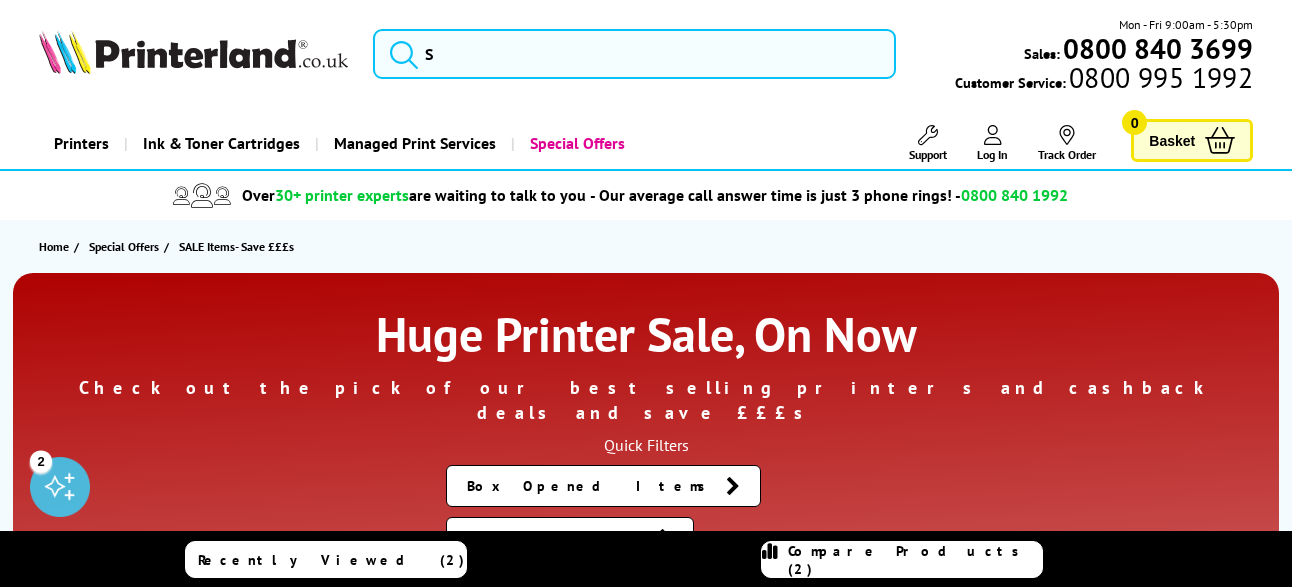 scroll, scrollTop: 0, scrollLeft: 0, axis: both 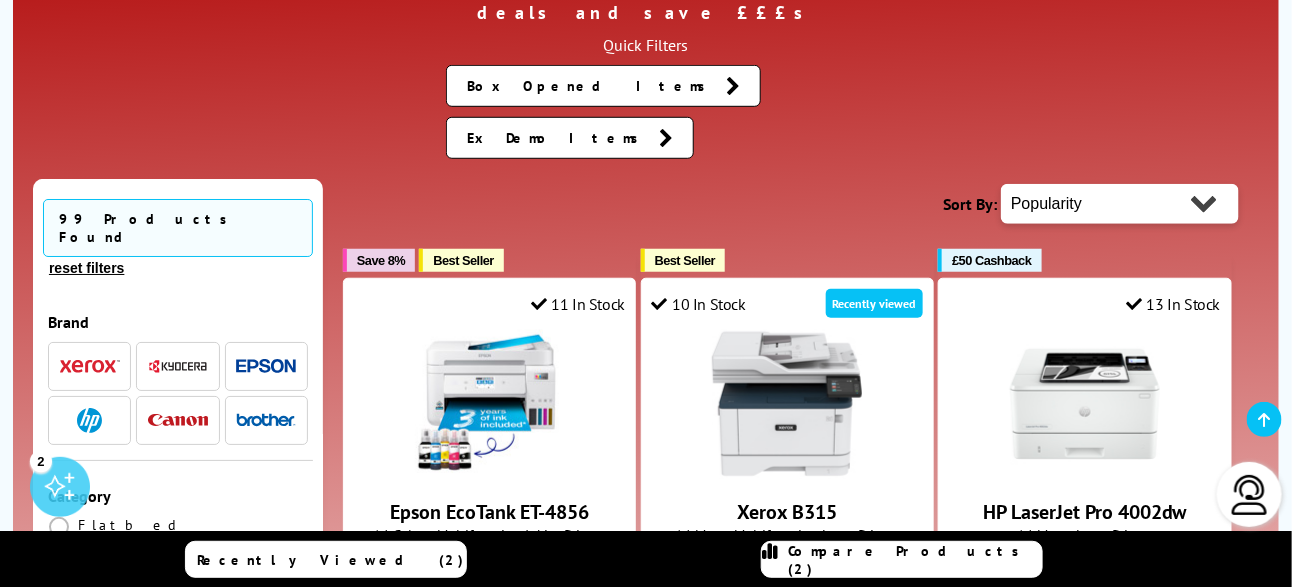 click at bounding box center [59, 583] 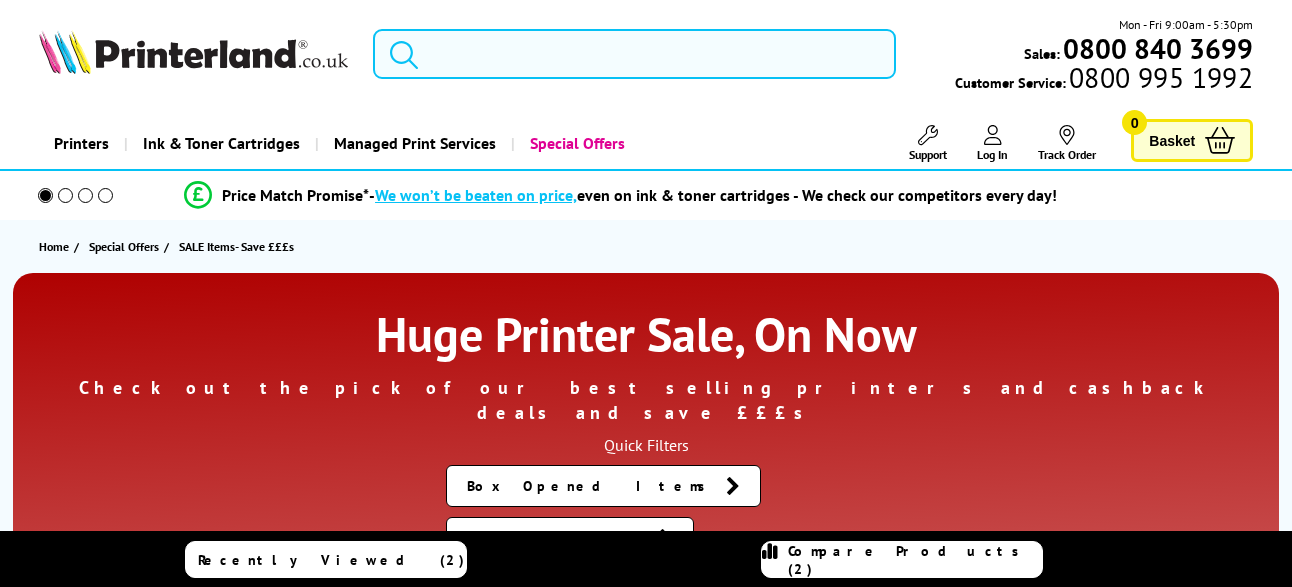 scroll, scrollTop: 0, scrollLeft: 0, axis: both 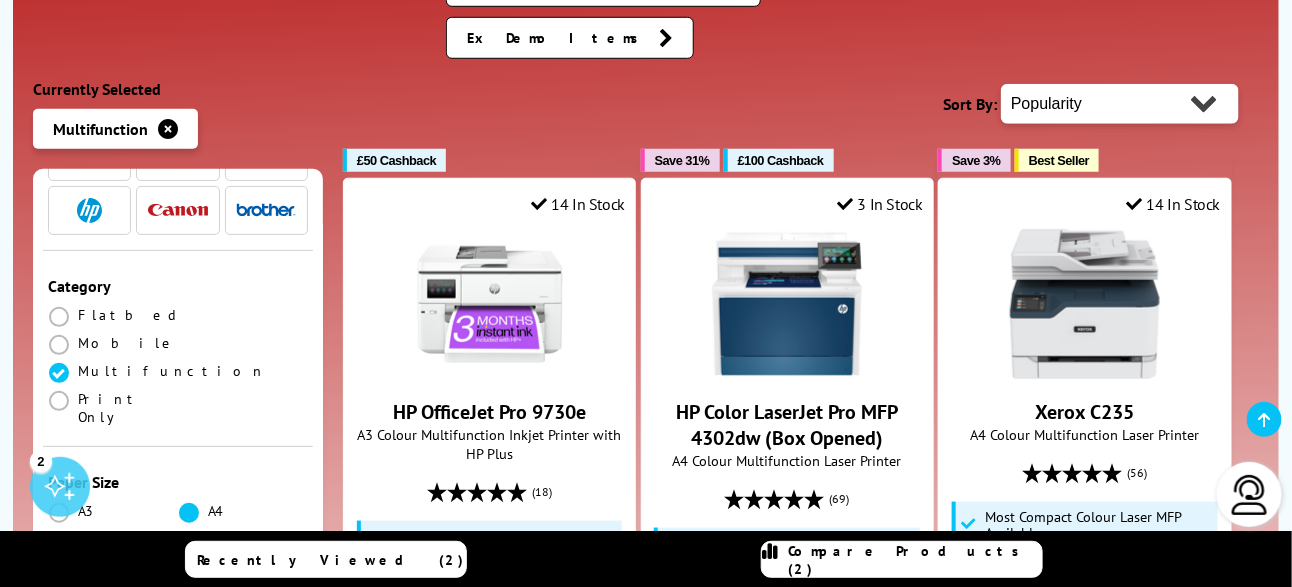 click at bounding box center (189, 513) 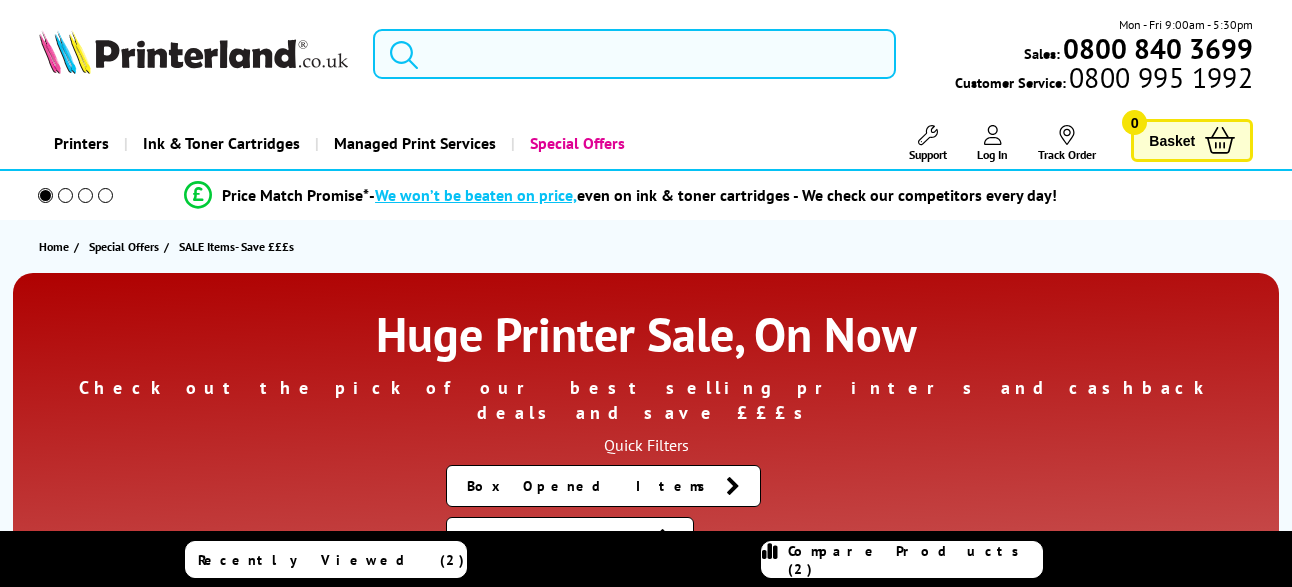 scroll, scrollTop: 0, scrollLeft: 0, axis: both 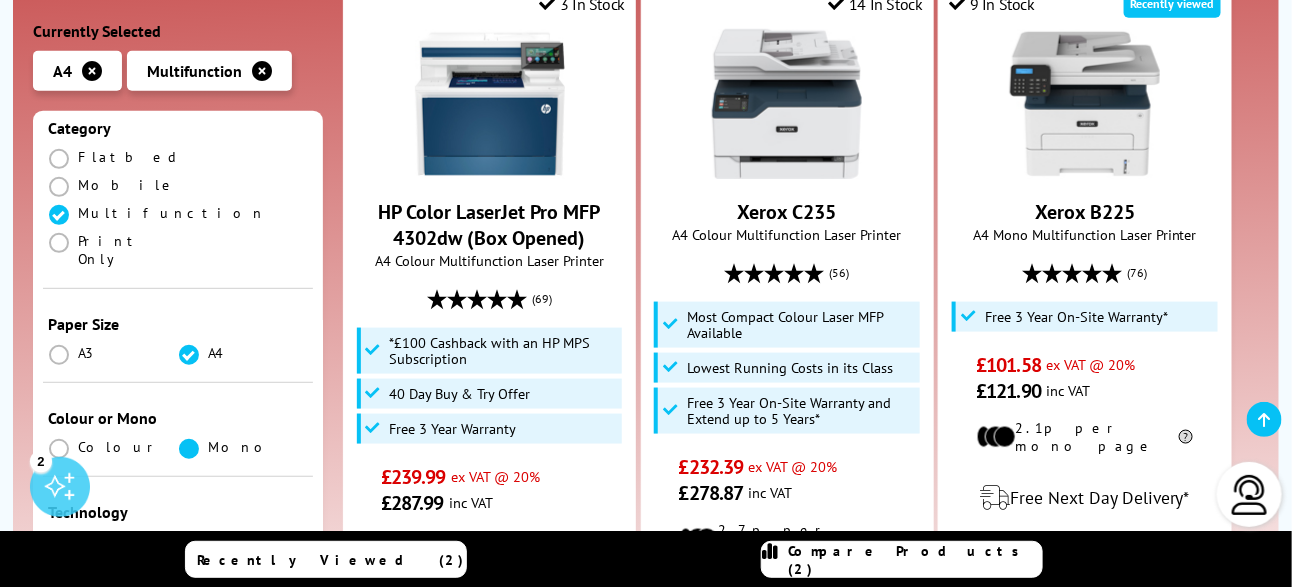 click at bounding box center (189, 448) 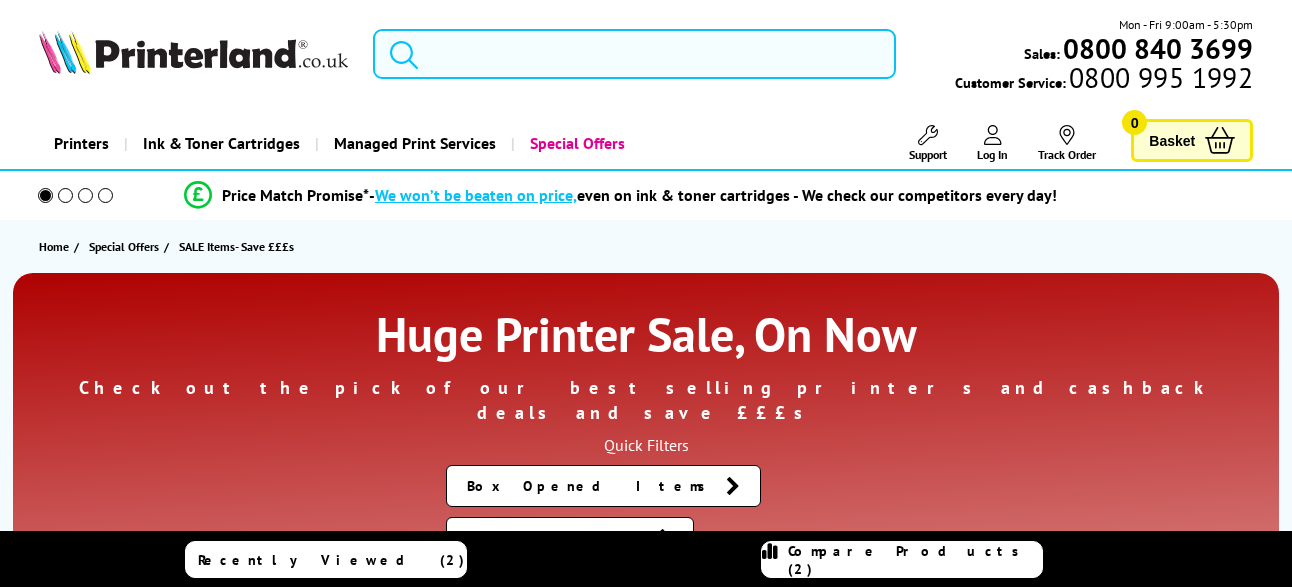 scroll, scrollTop: 0, scrollLeft: 0, axis: both 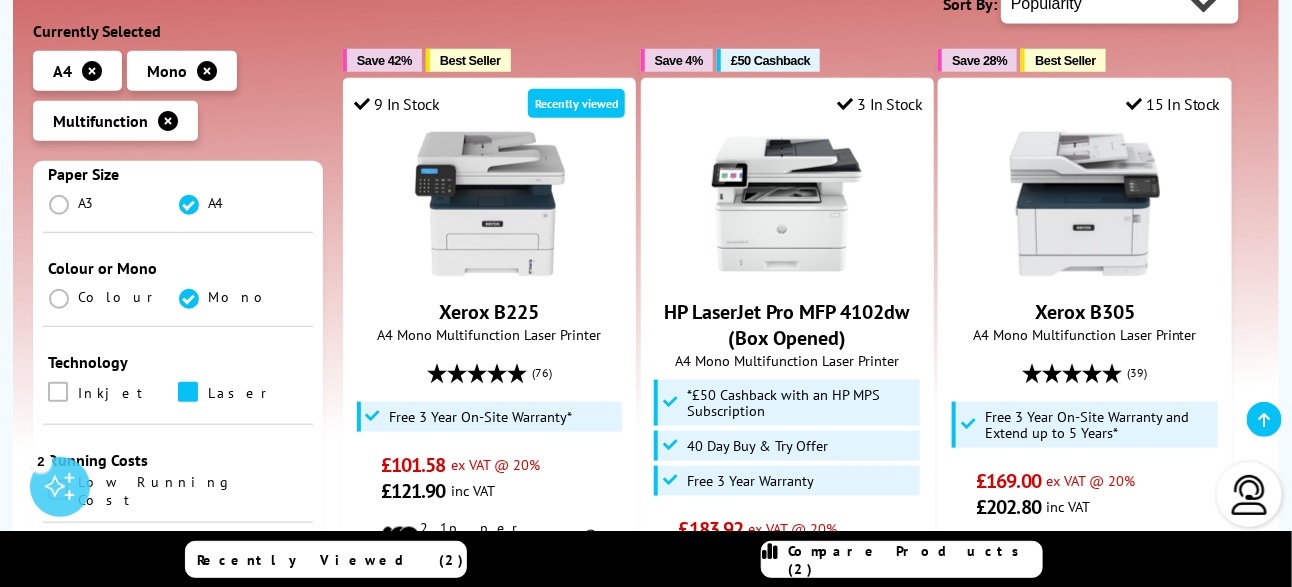 click at bounding box center [188, 391] 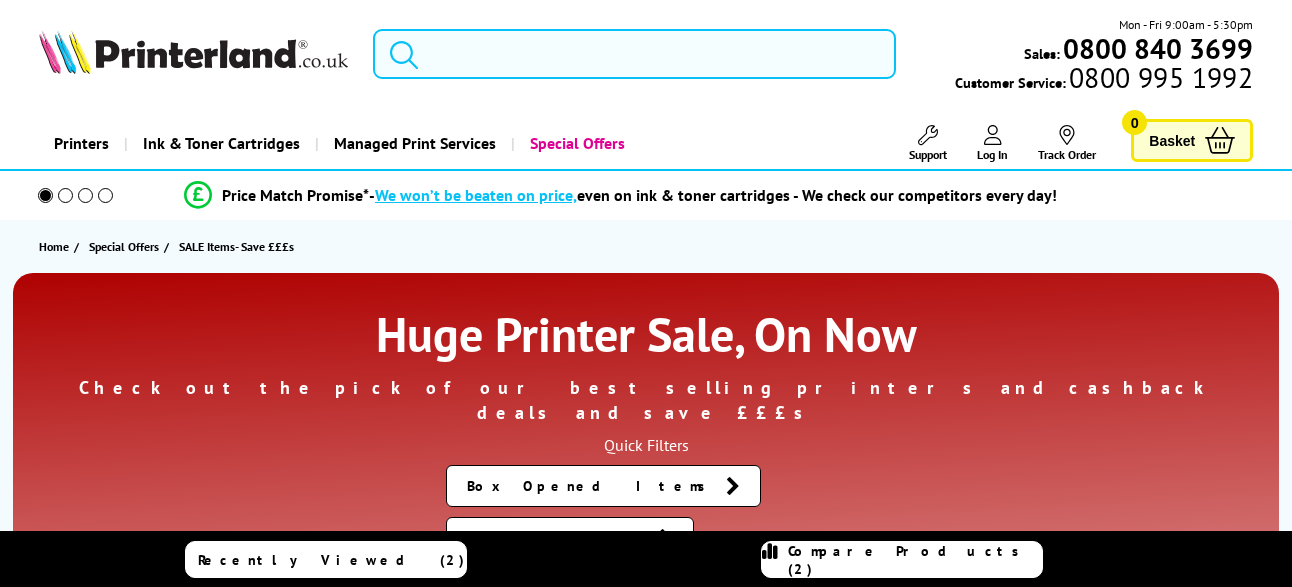 scroll, scrollTop: 0, scrollLeft: 0, axis: both 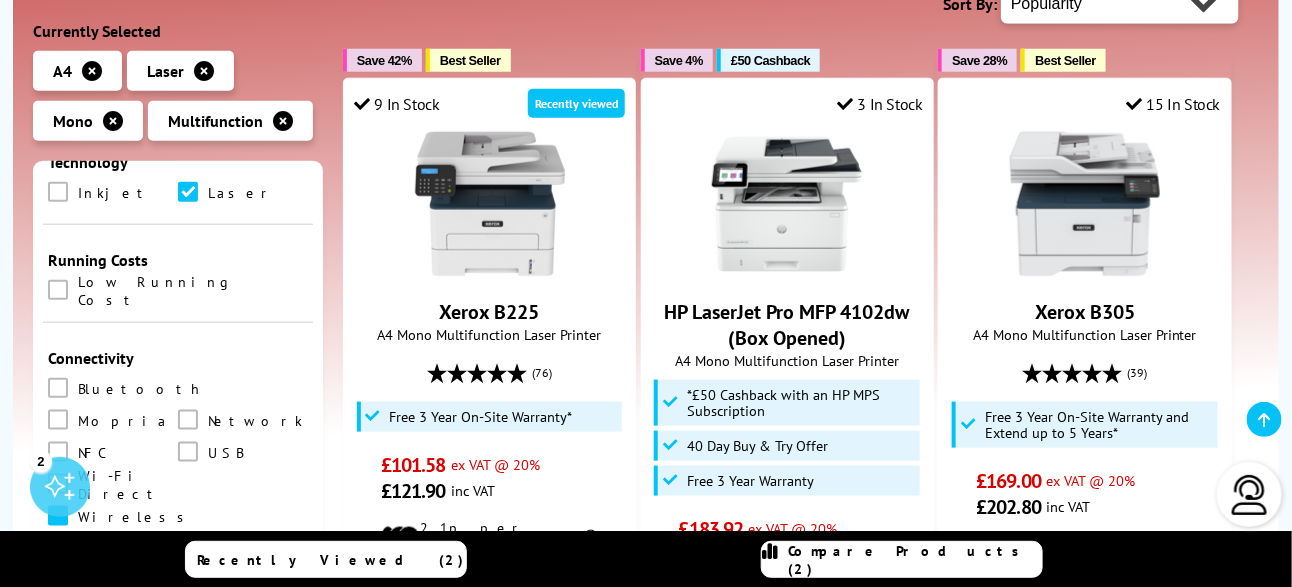 click at bounding box center [58, 515] 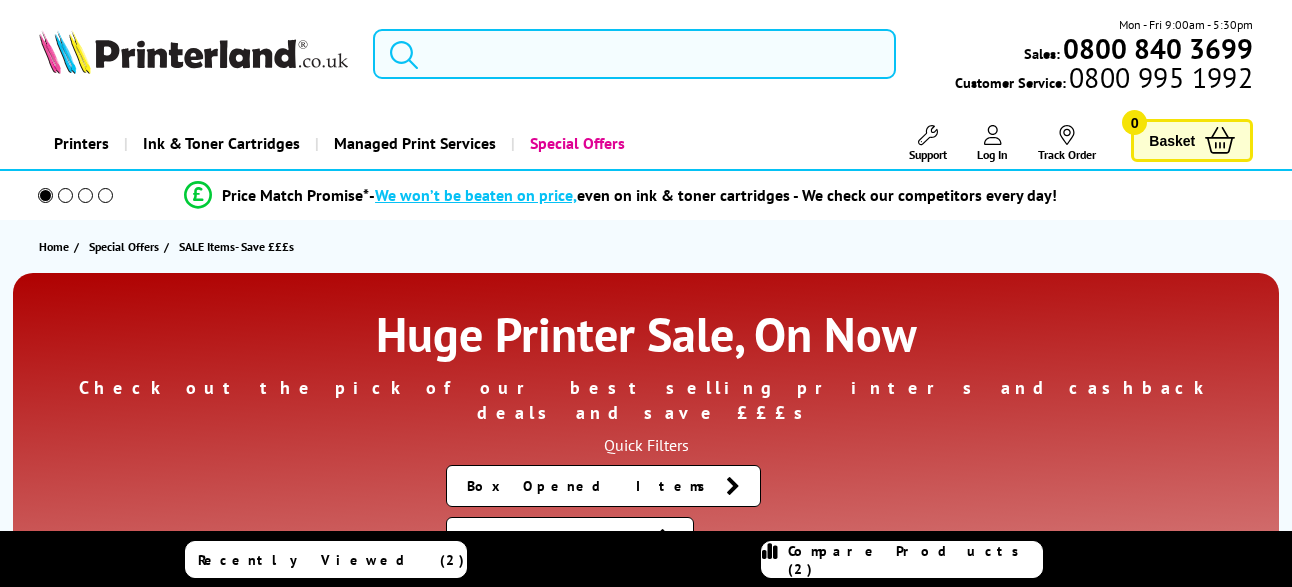 scroll, scrollTop: 0, scrollLeft: 0, axis: both 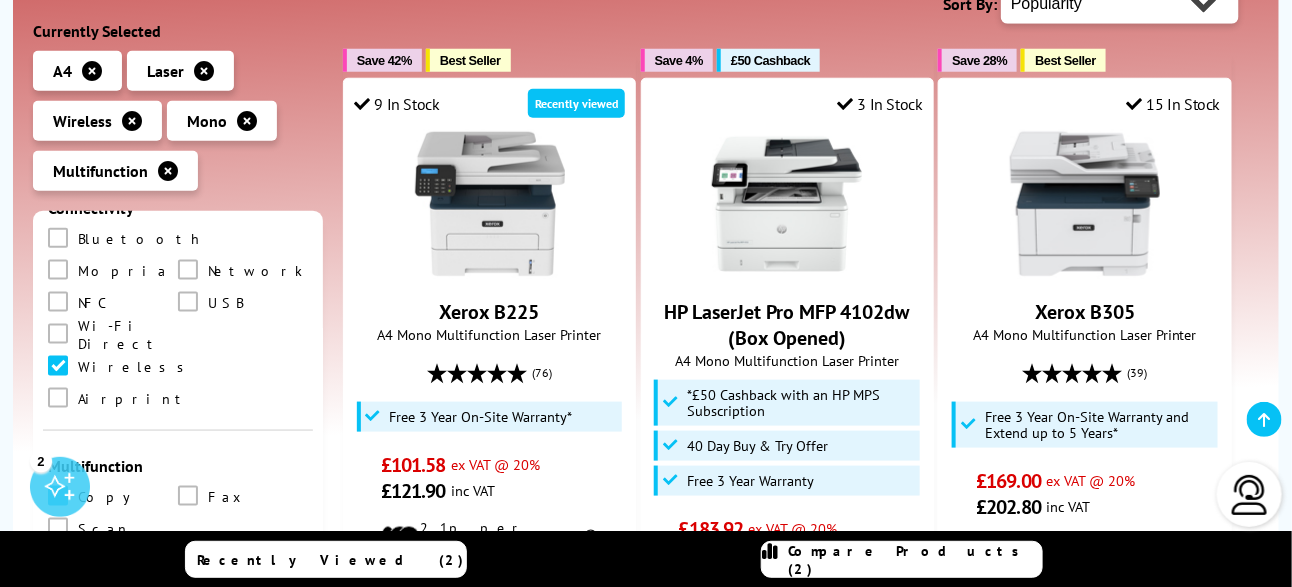 click at bounding box center (58, 495) 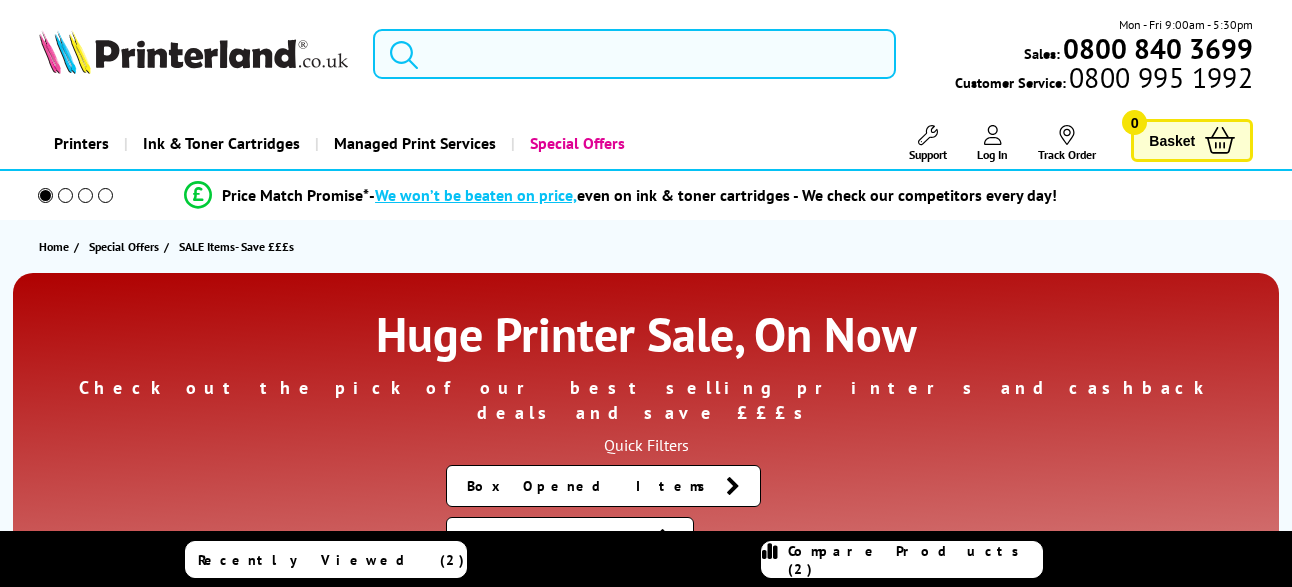 scroll, scrollTop: 0, scrollLeft: 0, axis: both 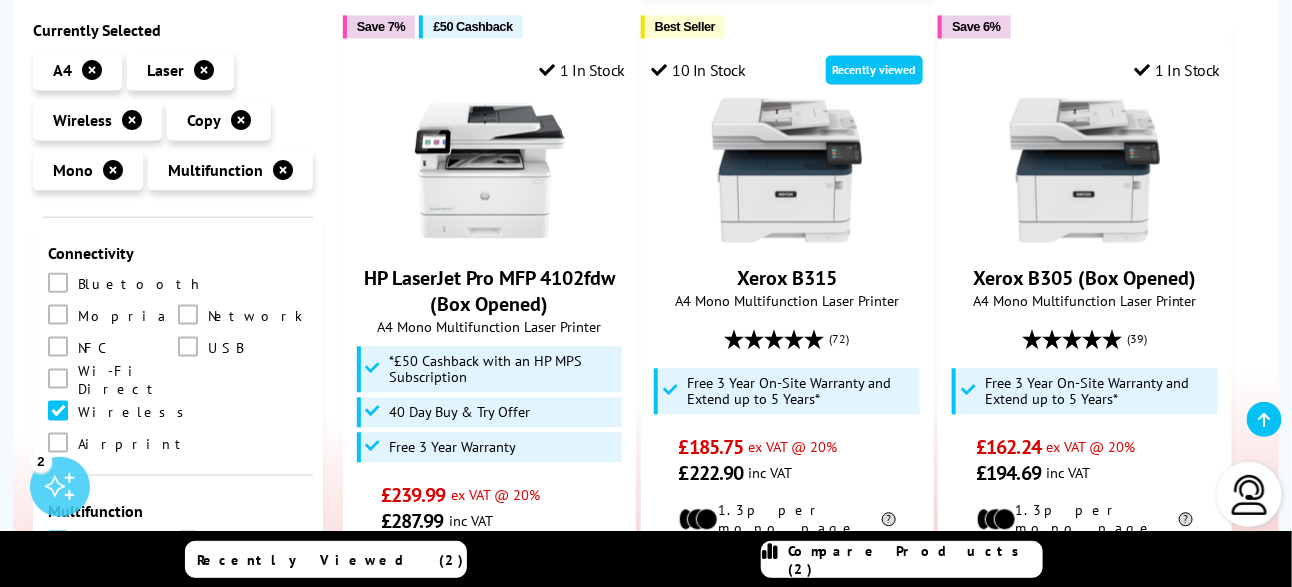 click at bounding box center [58, 572] 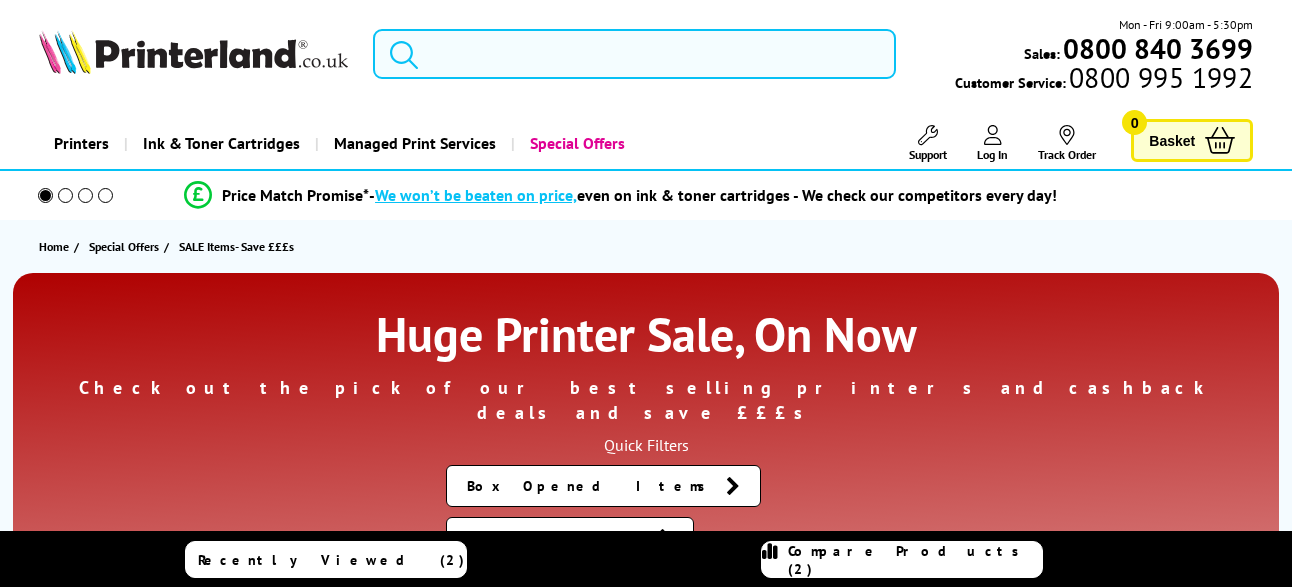 scroll, scrollTop: 0, scrollLeft: 0, axis: both 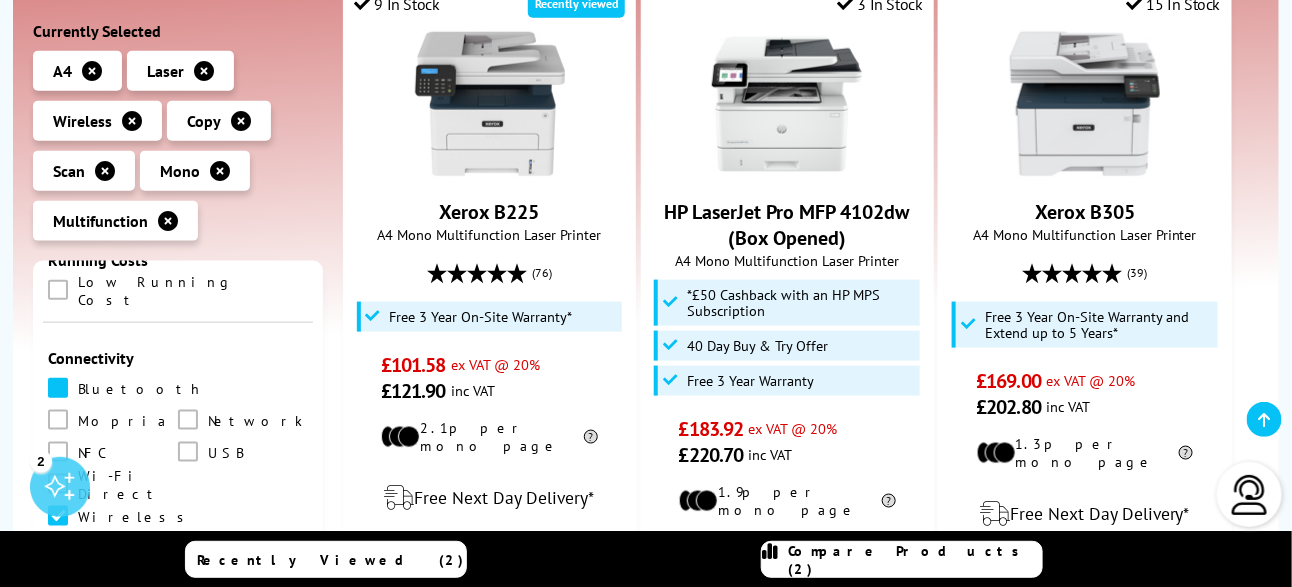 click at bounding box center [58, 387] 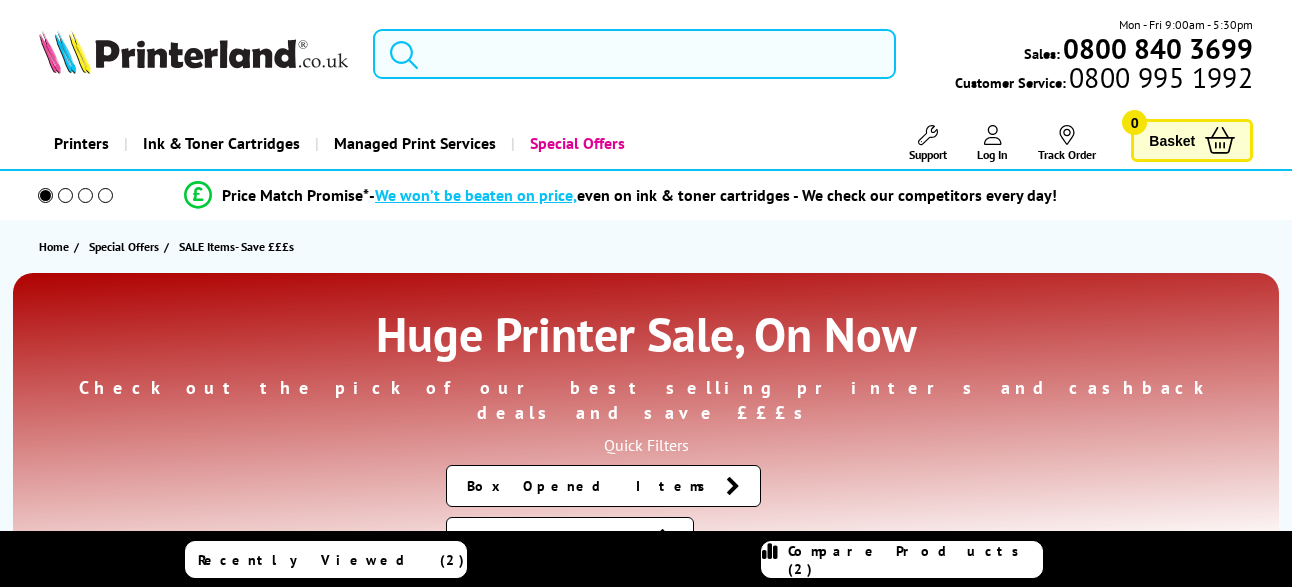 scroll, scrollTop: 0, scrollLeft: 0, axis: both 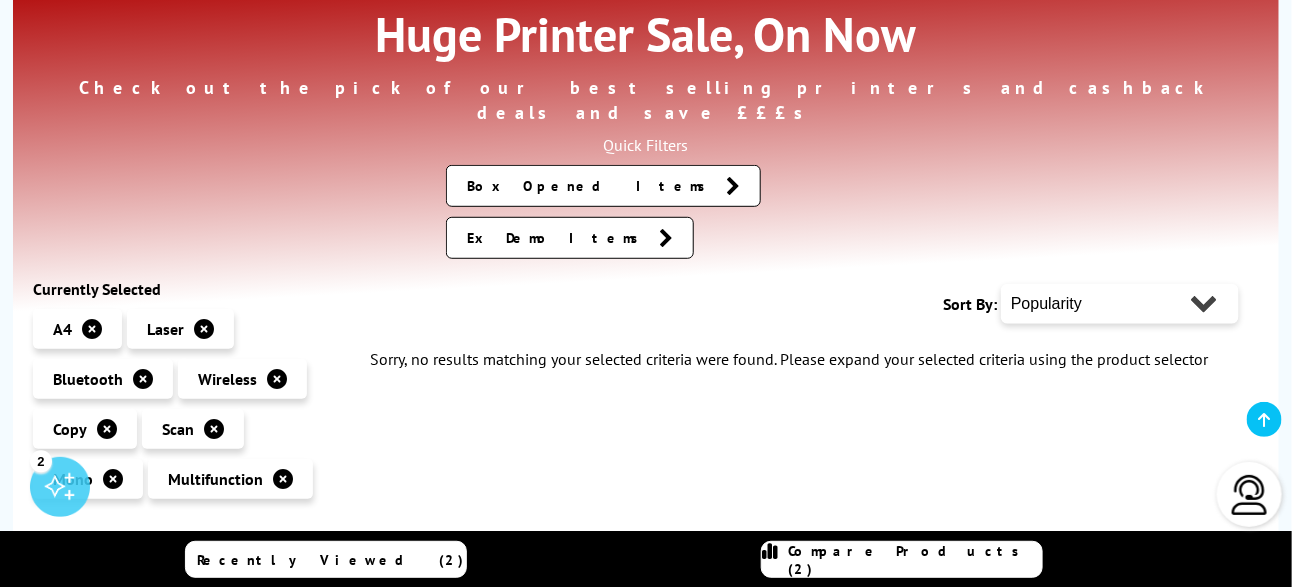 click at bounding box center (143, 379) 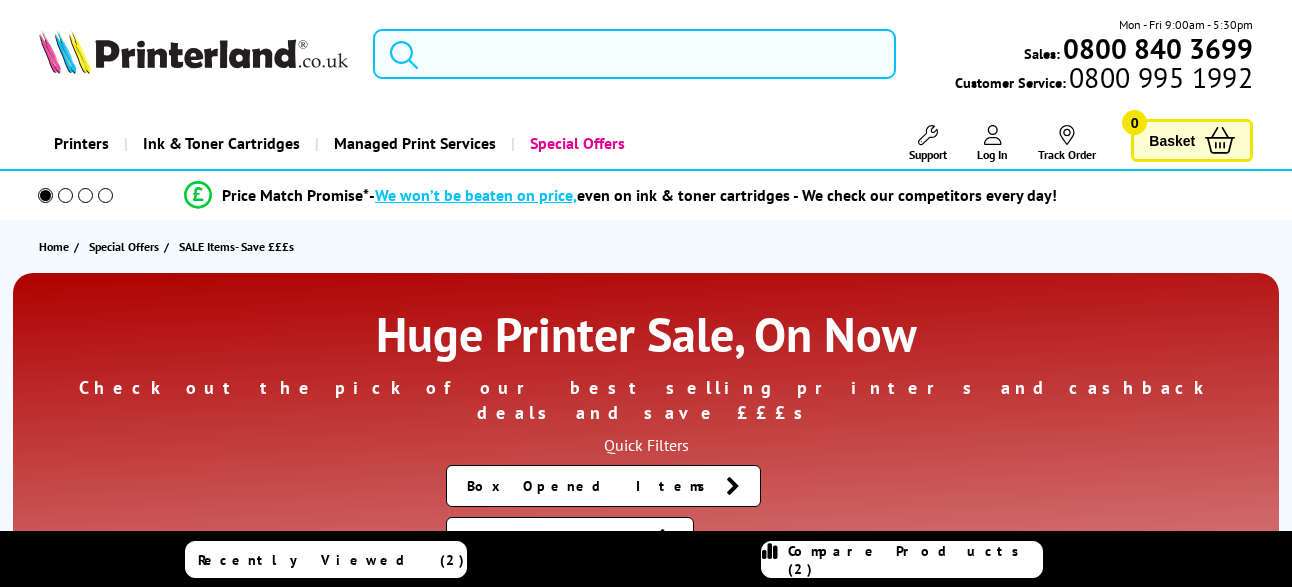 scroll, scrollTop: 0, scrollLeft: 0, axis: both 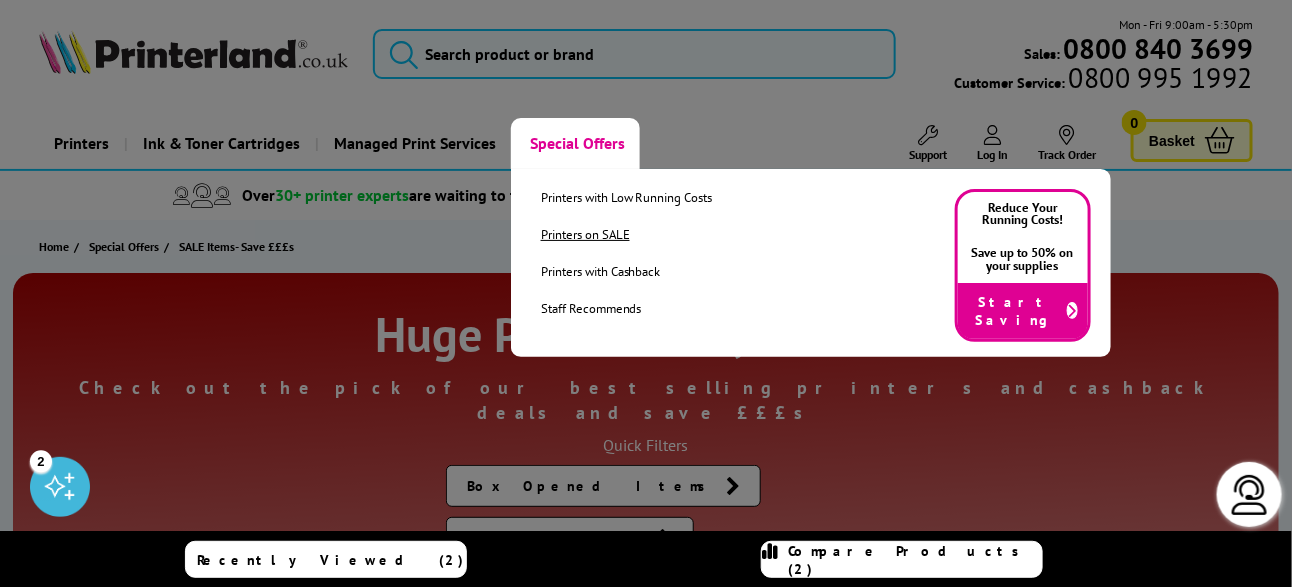 click on "Printers on SALE" at bounding box center [627, 234] 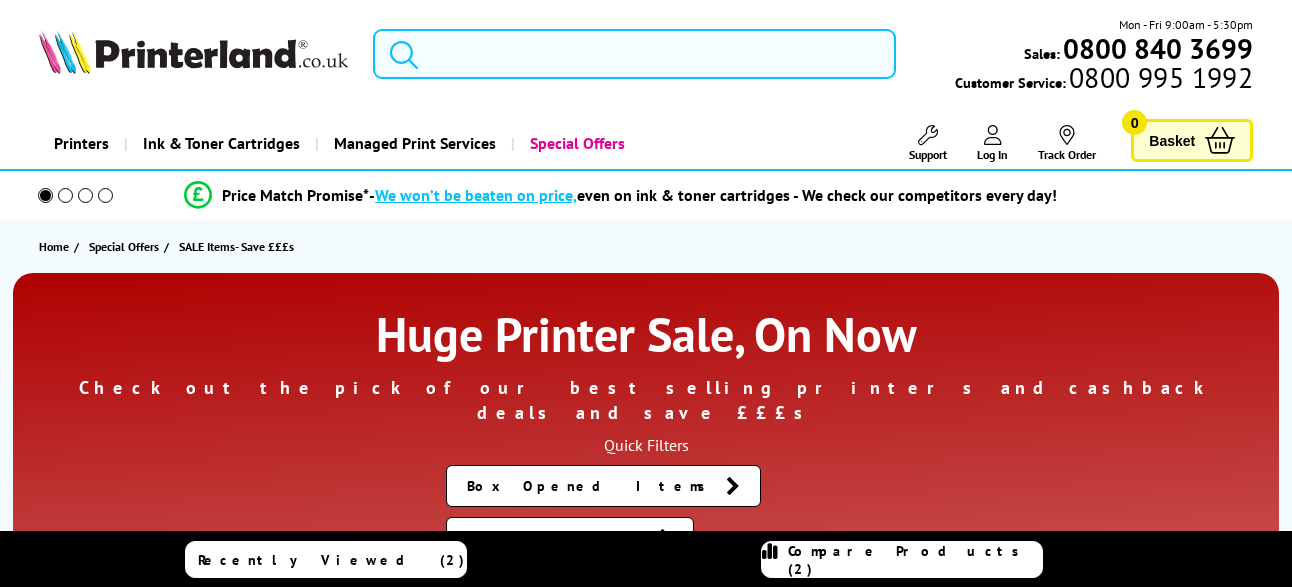 scroll, scrollTop: 0, scrollLeft: 0, axis: both 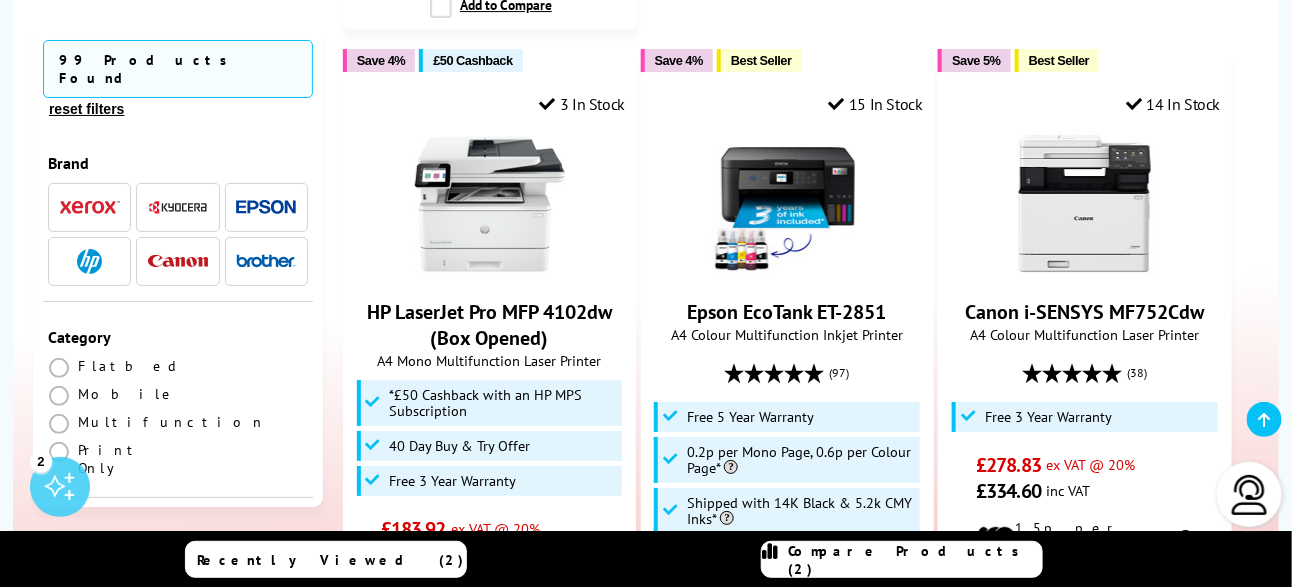 click at bounding box center (90, 208) 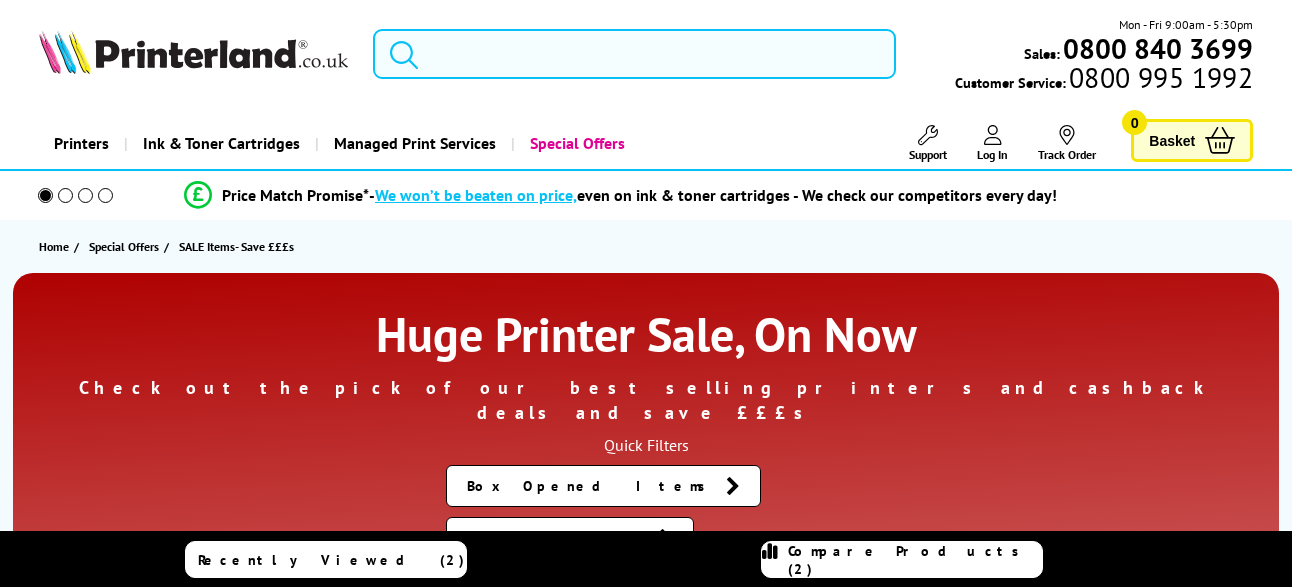scroll, scrollTop: 0, scrollLeft: 0, axis: both 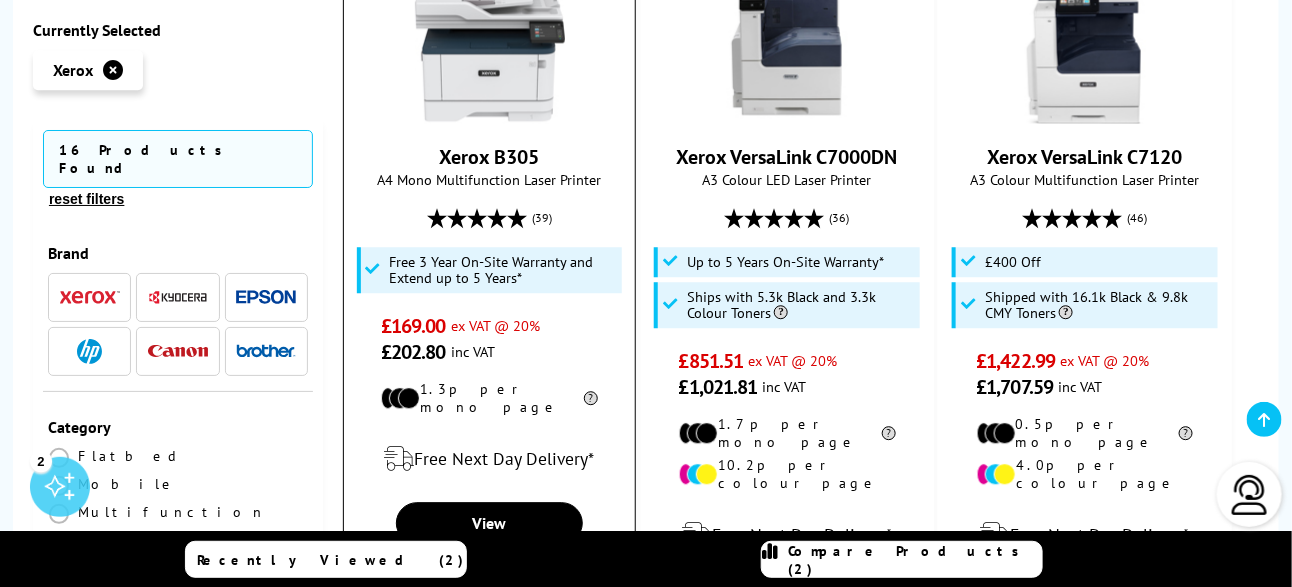 click on "Add to Compare" at bounding box center (491, 570) 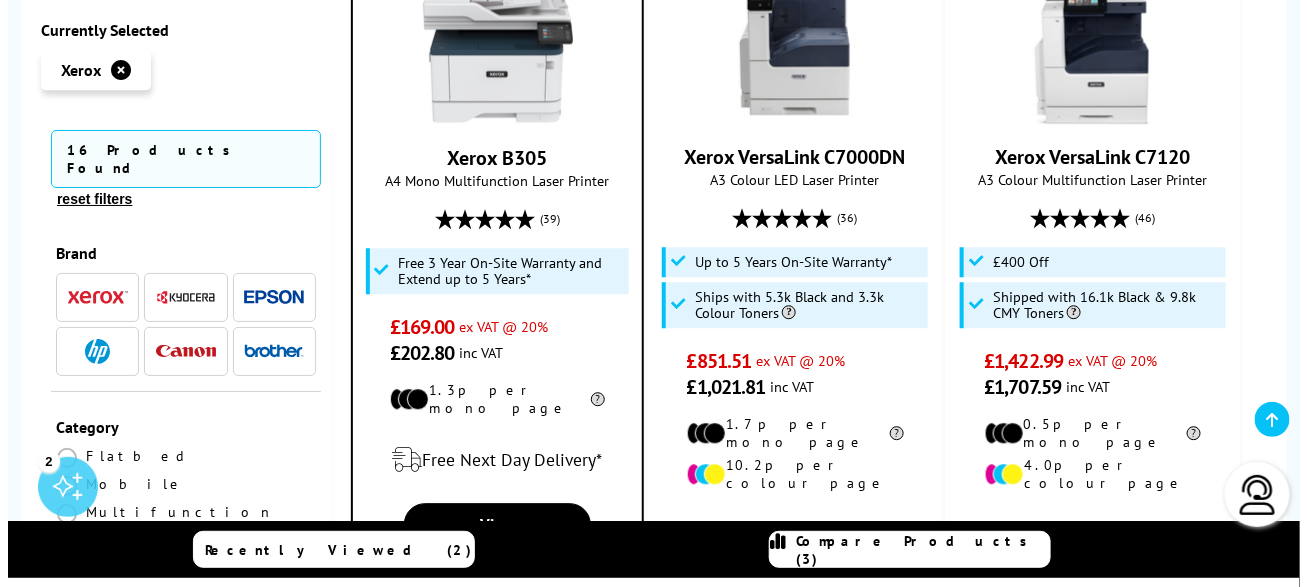 scroll, scrollTop: 1600, scrollLeft: 0, axis: vertical 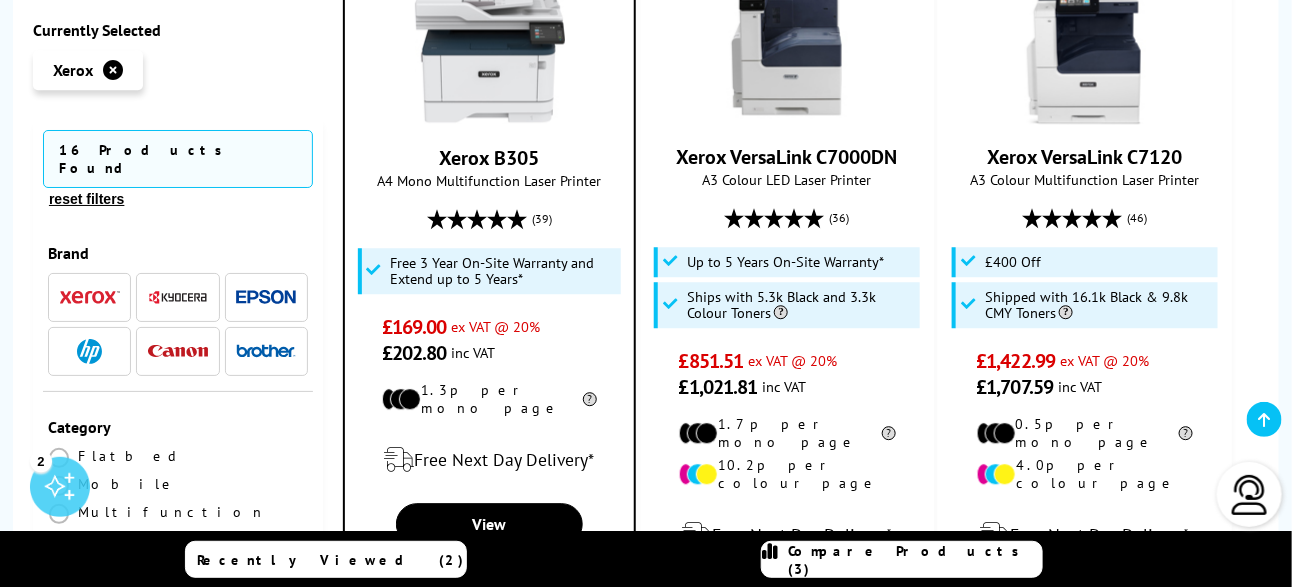 click on "Compare Products (3)" at bounding box center (915, 560) 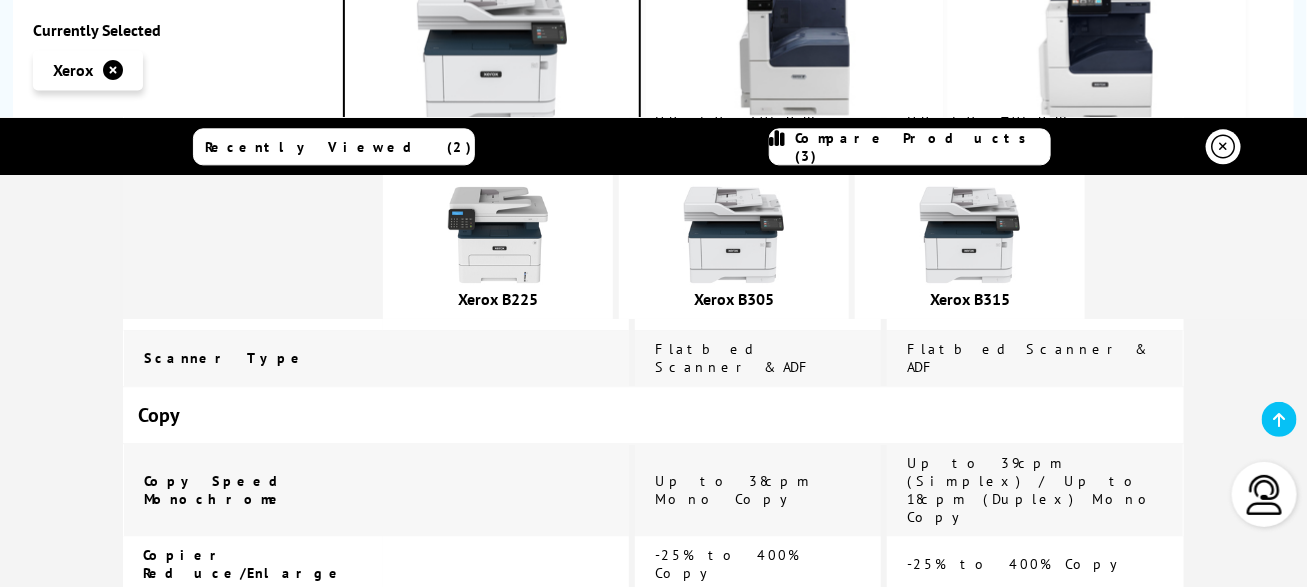 scroll, scrollTop: 1014, scrollLeft: 0, axis: vertical 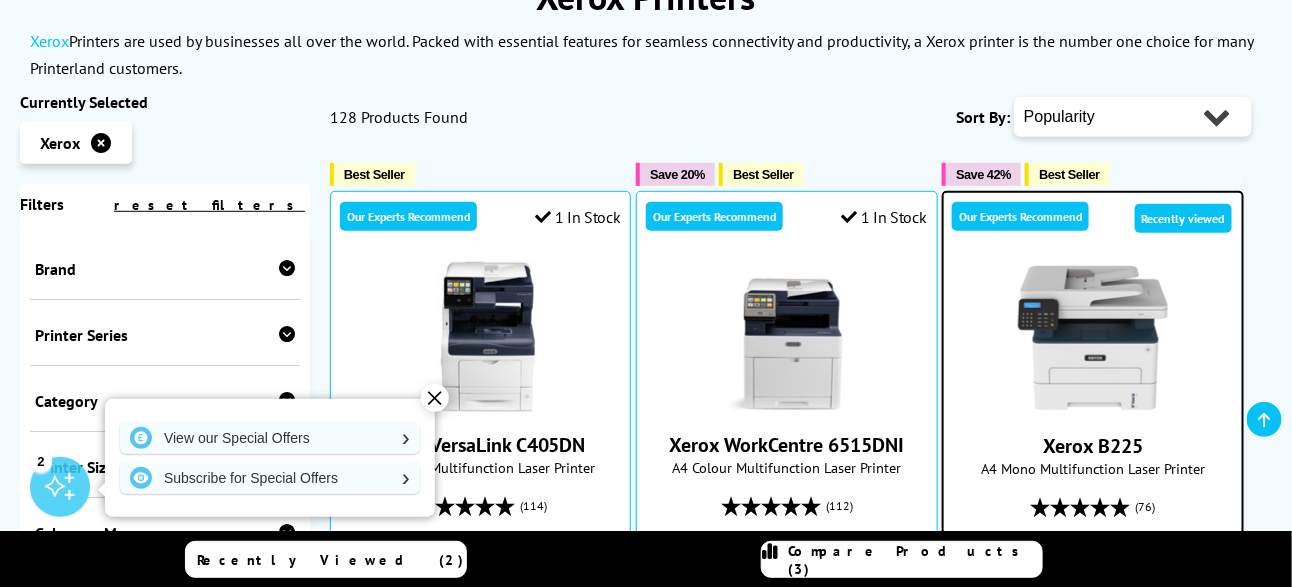 click at bounding box center (101, 143) 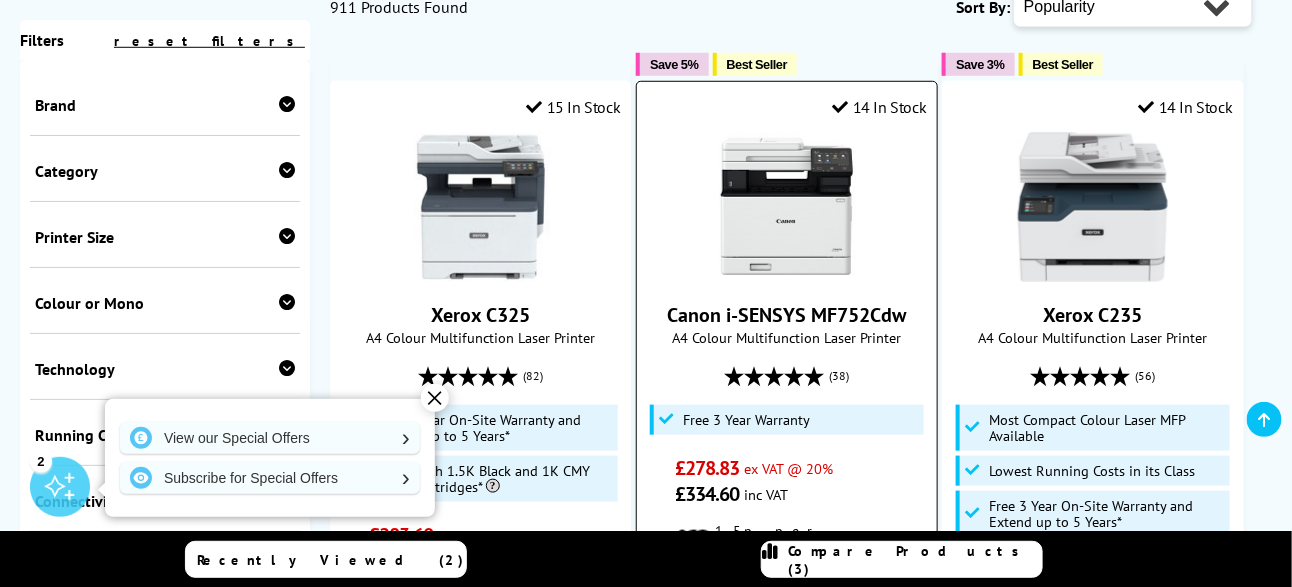 scroll, scrollTop: 500, scrollLeft: 0, axis: vertical 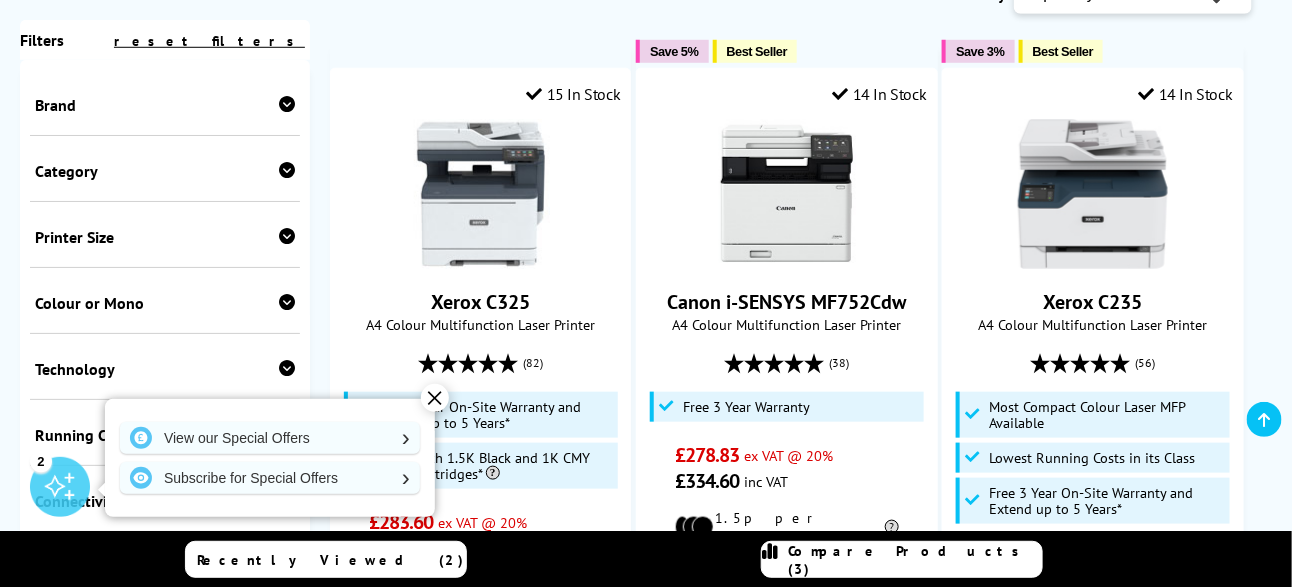 click on "reset filters" at bounding box center [209, 41] 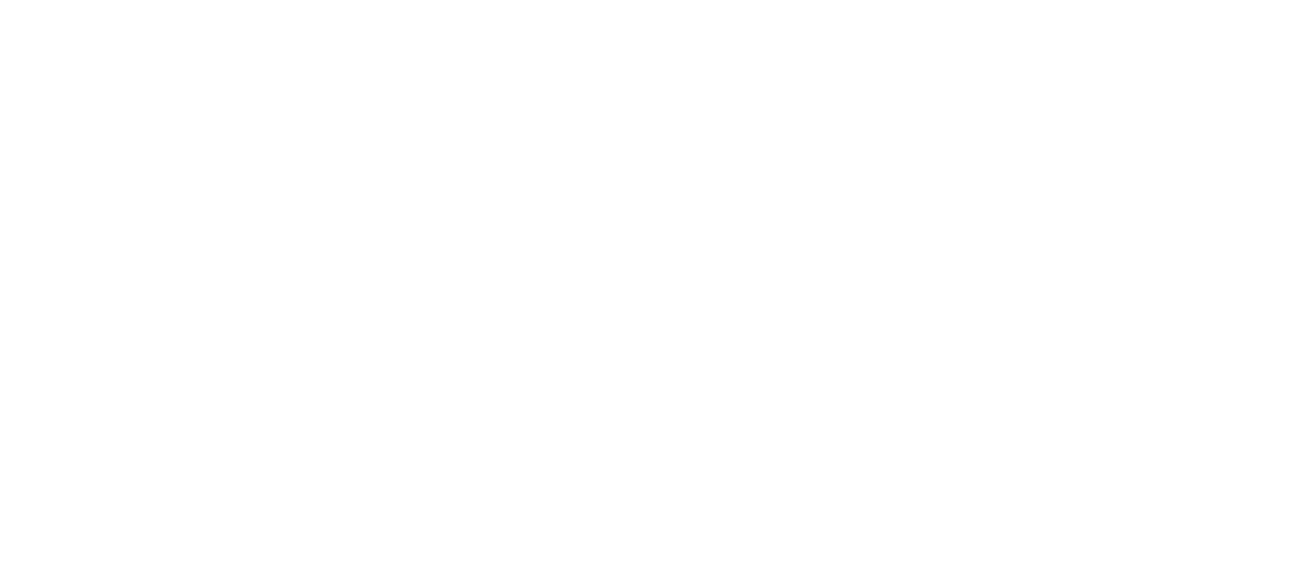 scroll, scrollTop: 0, scrollLeft: 0, axis: both 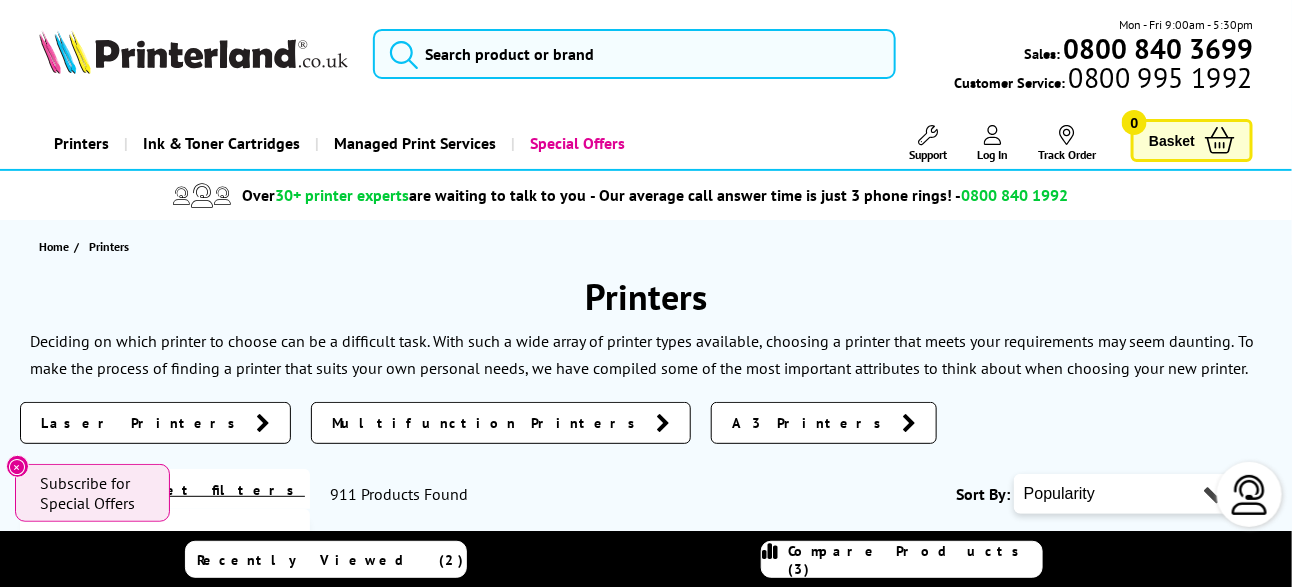 click on "Multifunction Printers" at bounding box center [489, 423] 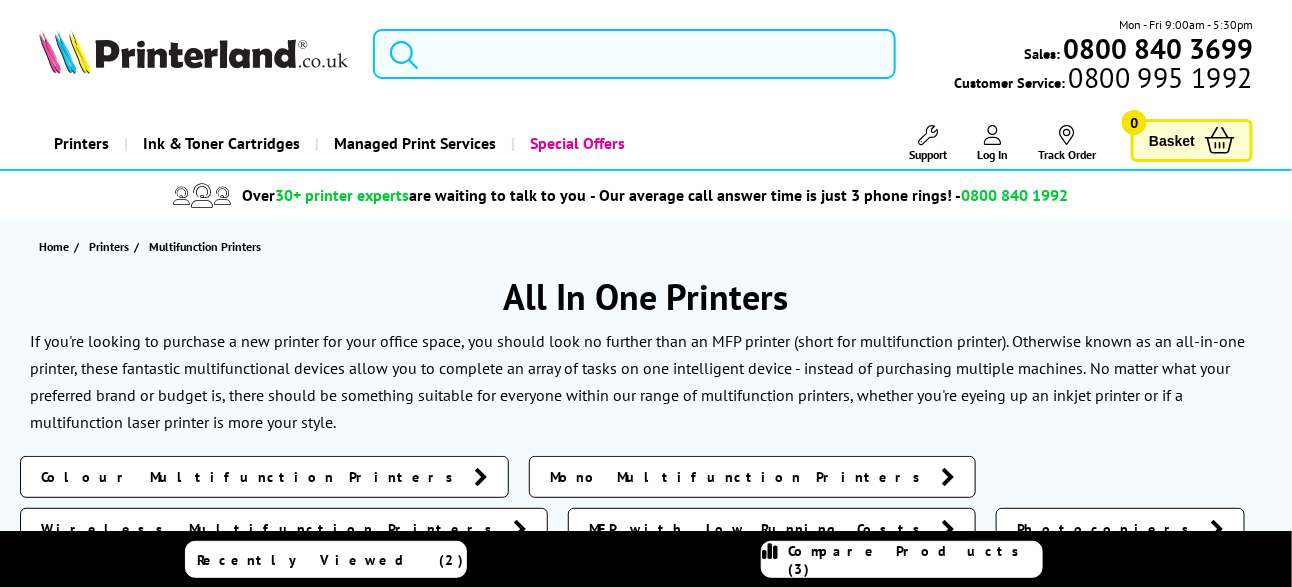 scroll, scrollTop: 228, scrollLeft: 0, axis: vertical 